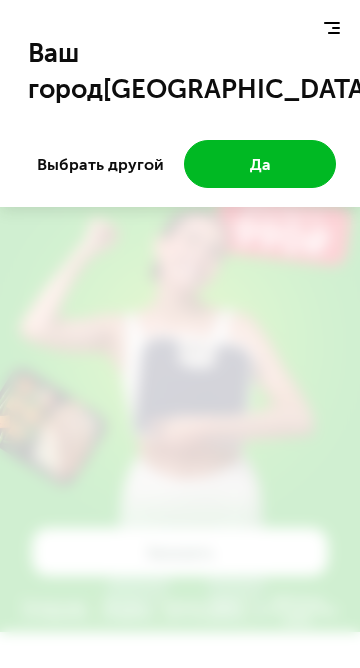 scroll, scrollTop: 0, scrollLeft: 0, axis: both 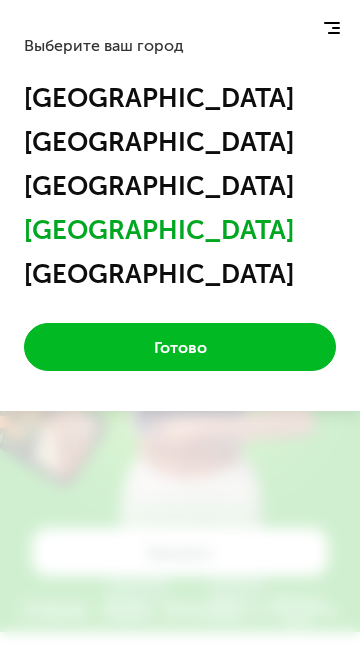 click on "[GEOGRAPHIC_DATA]" 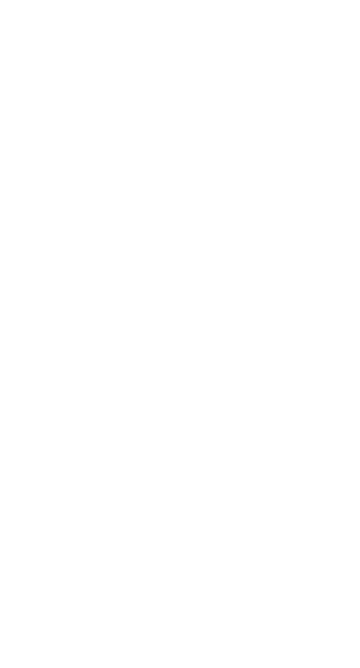 scroll, scrollTop: 0, scrollLeft: 0, axis: both 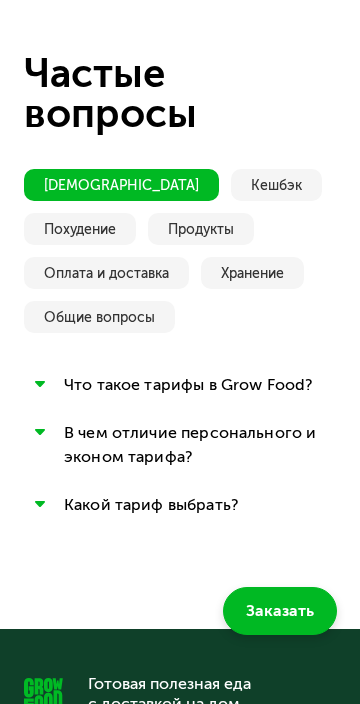 click on "[DEMOGRAPHIC_DATA]" 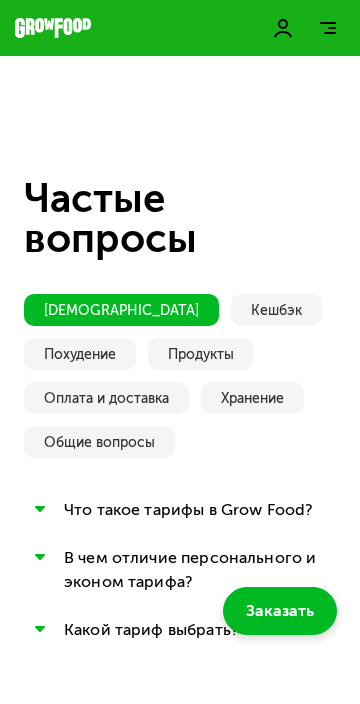scroll, scrollTop: 3631, scrollLeft: 0, axis: vertical 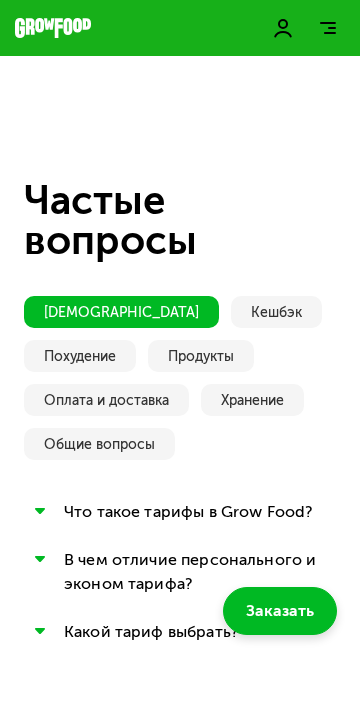click on "Кешбэк" 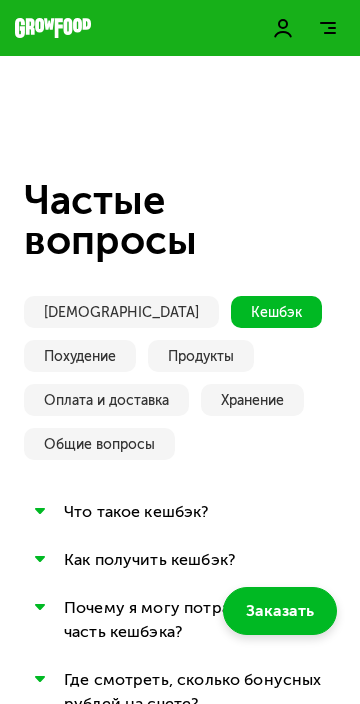 click on "[DEMOGRAPHIC_DATA]" 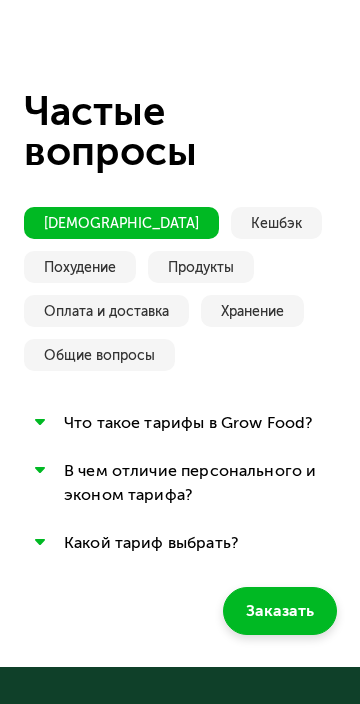 scroll, scrollTop: 3727, scrollLeft: 0, axis: vertical 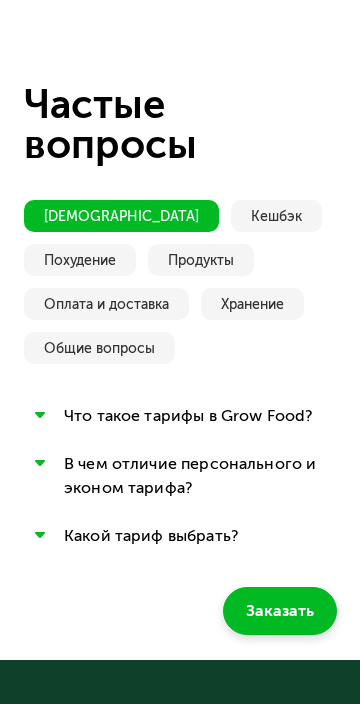 click on "Какой тариф выбрать? Какой больше подходит. Тариф Эконом обычно выбирают те, кому не нужны дополнительные функции и важнее цена. Персональный тариф — для тех, кто хочет питаться по своим правилам и полностью управлять своим рационом." 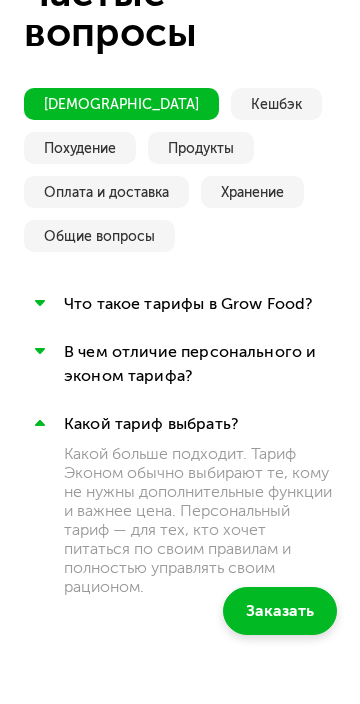 scroll, scrollTop: 3850, scrollLeft: 0, axis: vertical 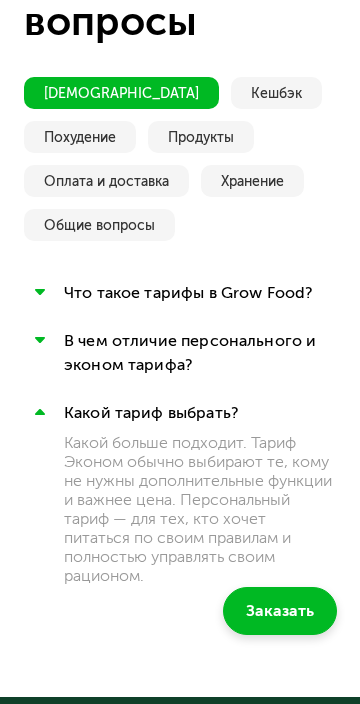 click on "В чем отличие персонального и эконом тарифа? В тарифе Эконом нет возможности кастомизировать свой рацион и менять блюда. Зато он выгоднее. Здесь фиксированное меню на 1000, 1500 и 2000 ккал и бесплатная доставка раз в 3 дня. Персональный тариф — это те самые функции, которые всегда отличали Grow Food: настройка меню и замена блюд, фильтры для нелюбимых ингредиентов, кэшбэк и программа лояльности, бесплатная доставка в удобные интервалы раз в 2 дня." 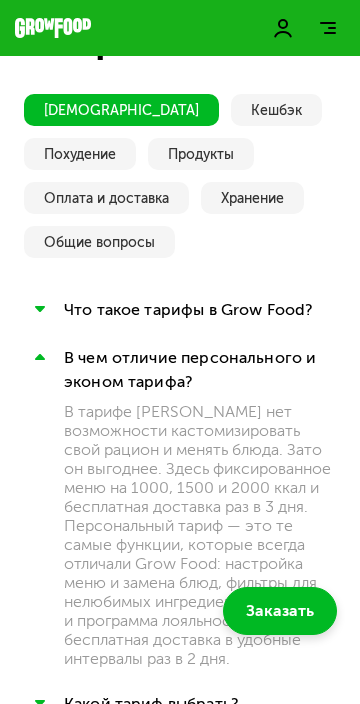 scroll, scrollTop: 3830, scrollLeft: 0, axis: vertical 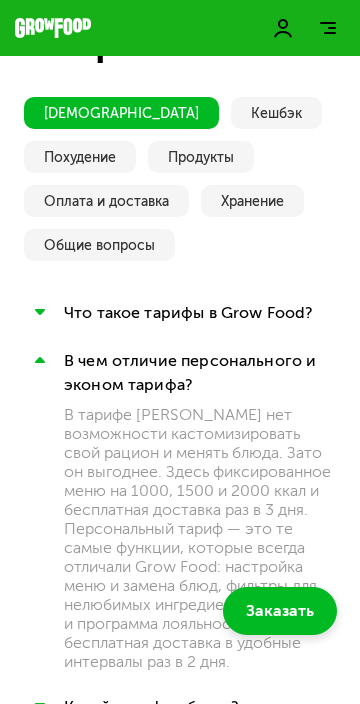 click on "Что такое тарифы в Grow Food? Это разные планы питания, которые отличаются функционалом и ценой. Сейчас в Grow Food 2 тарифа: персональный и эконом." 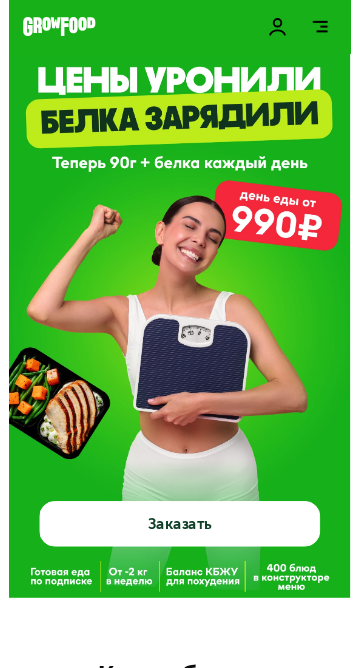 scroll, scrollTop: 0, scrollLeft: 0, axis: both 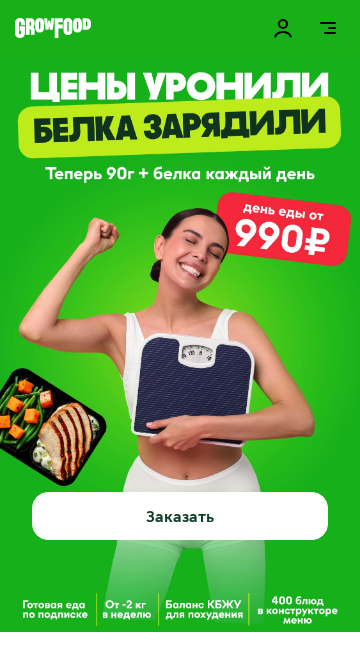 click at bounding box center (330, 33) 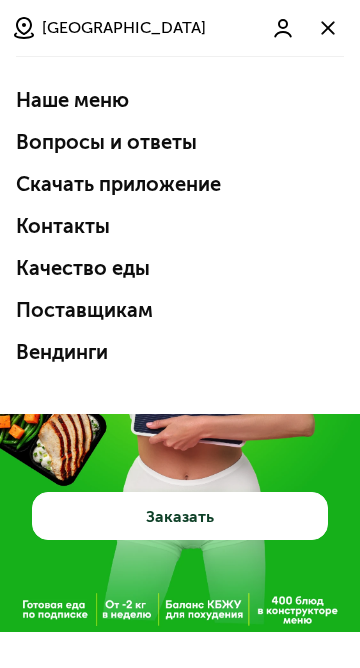click on "Наше меню" 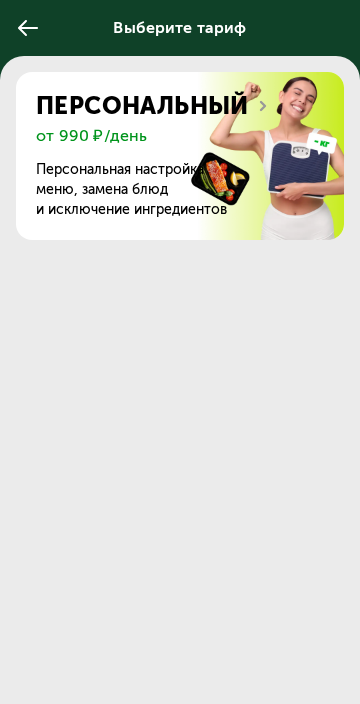 click at bounding box center (250, 156) 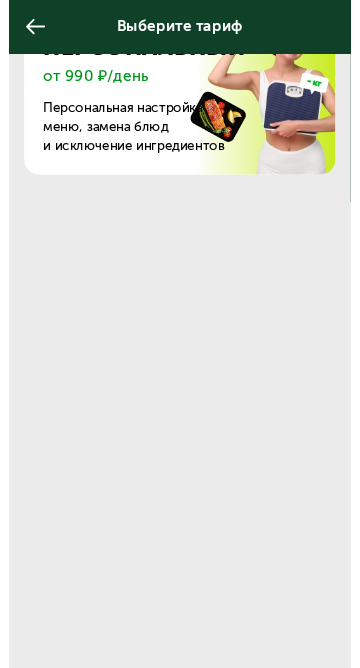 scroll, scrollTop: 0, scrollLeft: 0, axis: both 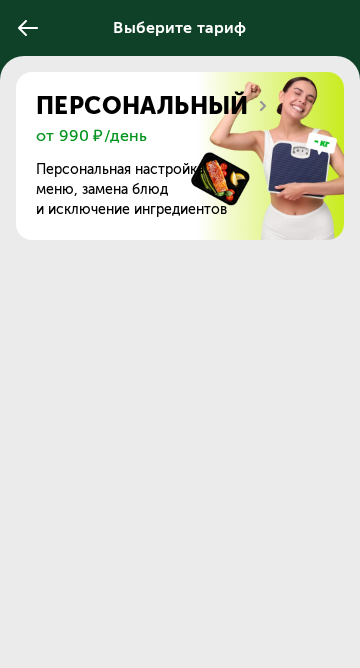 click on "Персональный   от 990 ₽/день  Персональная настройка   меню, замена блюд   и исключение ингредиентов" 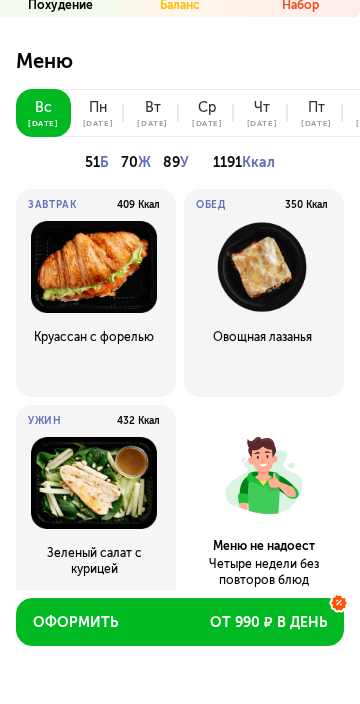 scroll, scrollTop: 126, scrollLeft: 0, axis: vertical 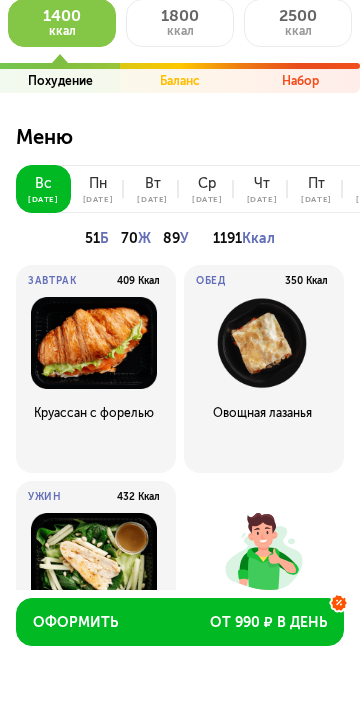 click on "пн" 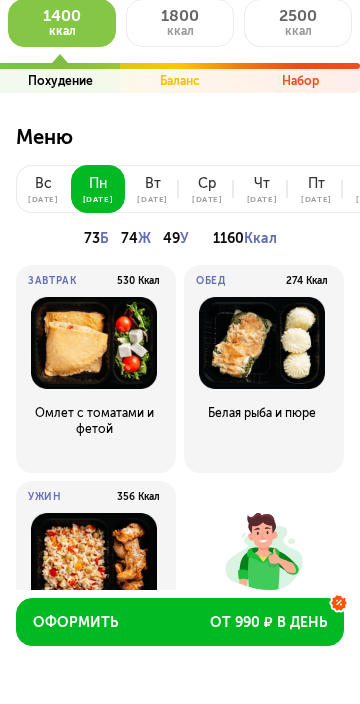 click on "вс 13 июл" 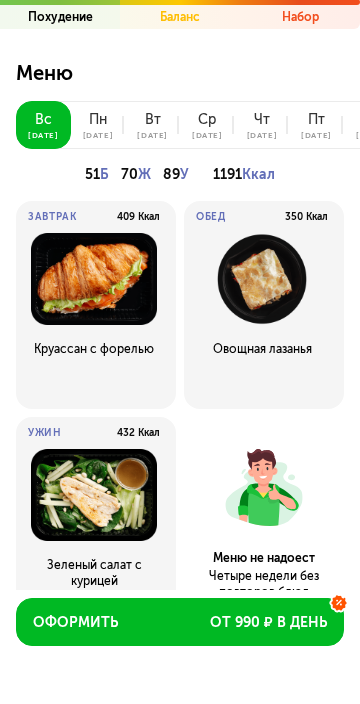 scroll, scrollTop: 192, scrollLeft: 0, axis: vertical 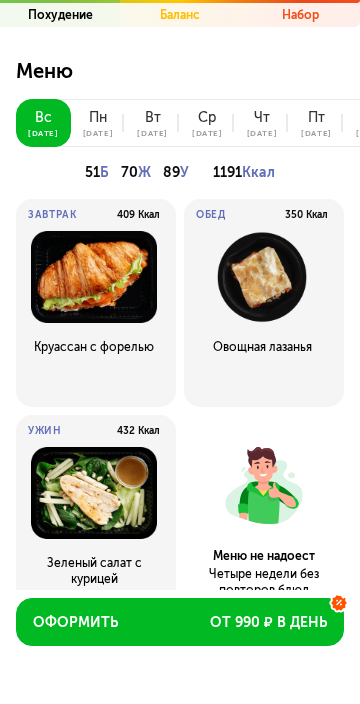 click on "пн 14 июл" 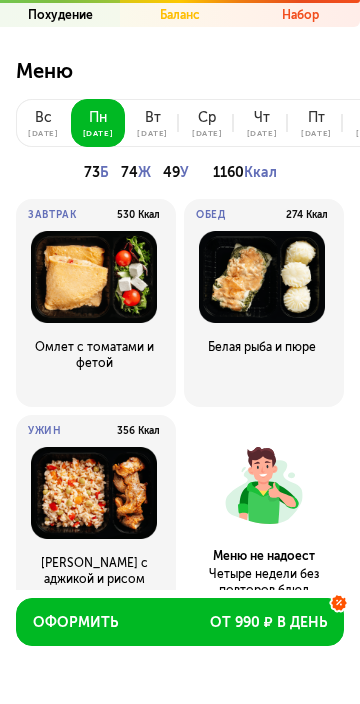 click on "вт" 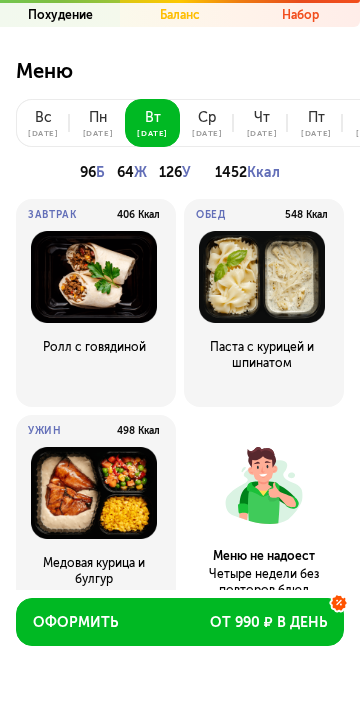 click on "ср 16 июл" 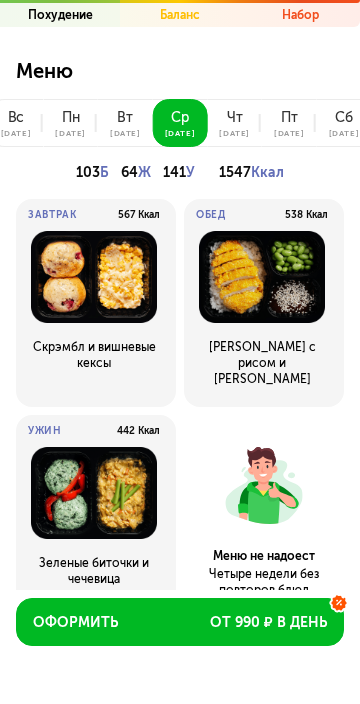 click on "чт 17 июл" 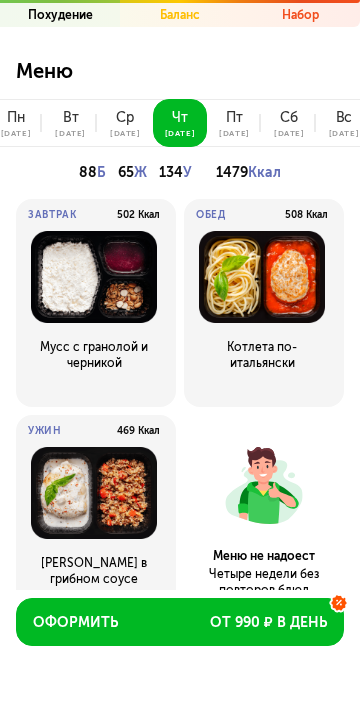 click on "18 июл" 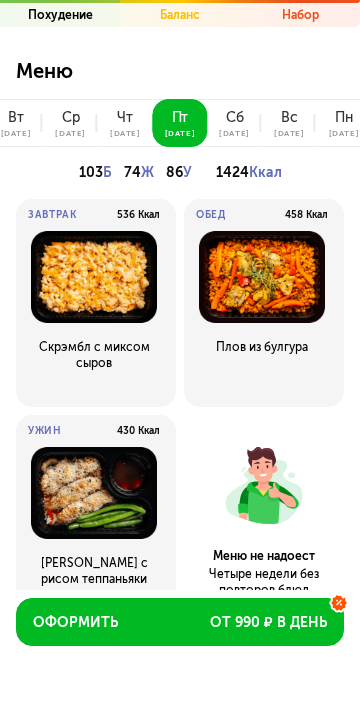click on "Баланс" at bounding box center (180, 15) 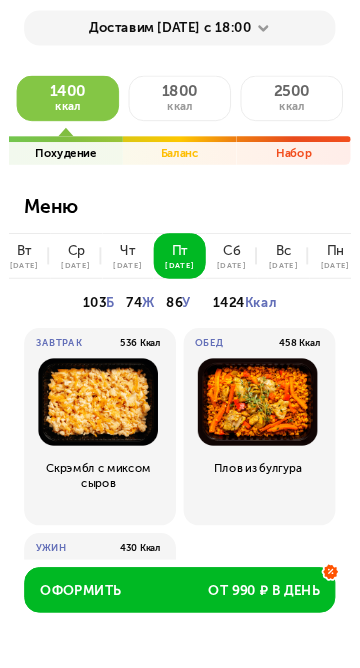 scroll, scrollTop: 0, scrollLeft: 0, axis: both 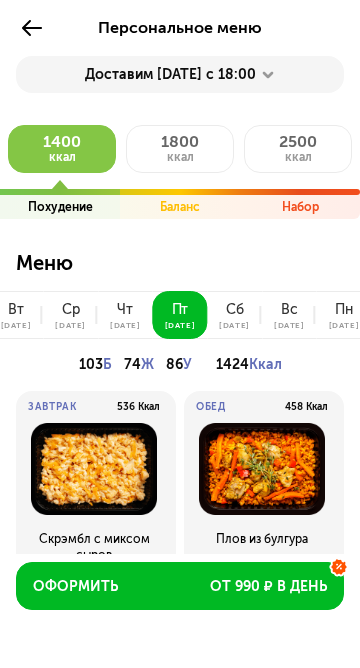 click on "1800" 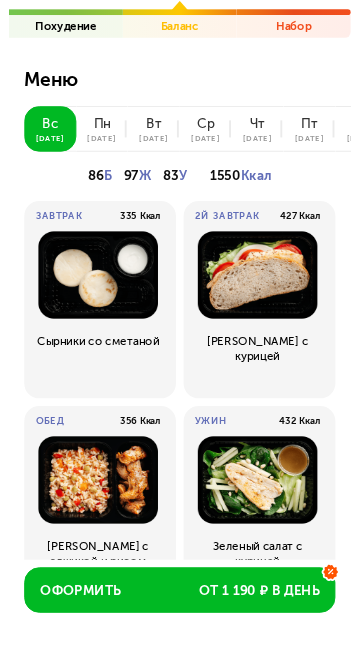 scroll, scrollTop: 0, scrollLeft: 0, axis: both 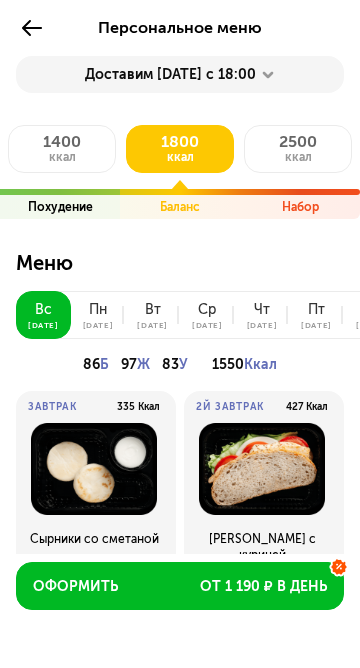 click on "2500 ккал" 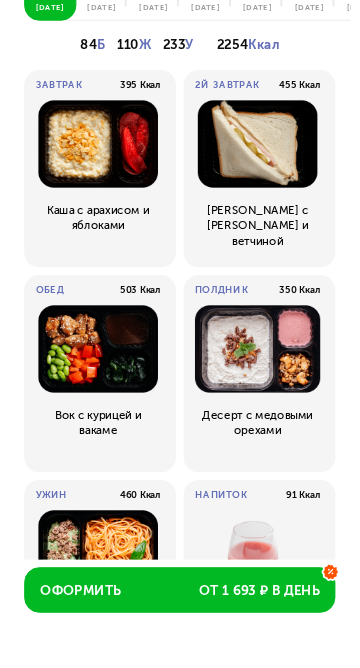 scroll, scrollTop: 0, scrollLeft: 0, axis: both 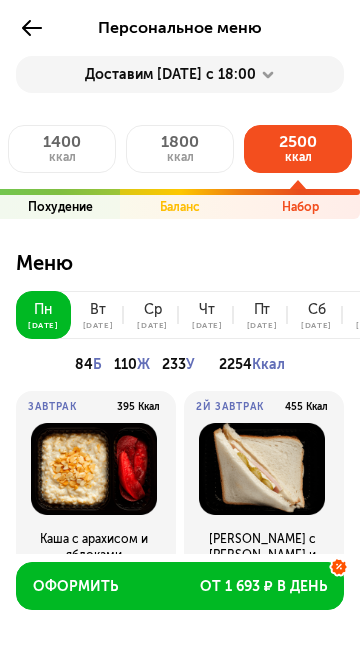 click on "1400" 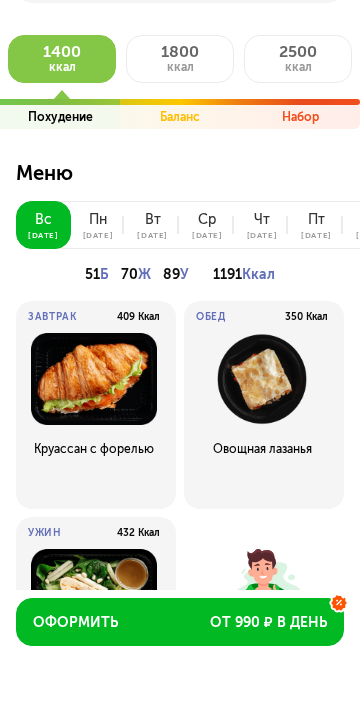 scroll, scrollTop: 89, scrollLeft: 0, axis: vertical 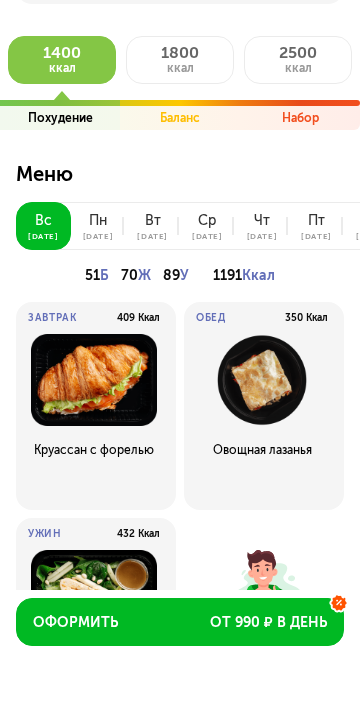 click on "пн" 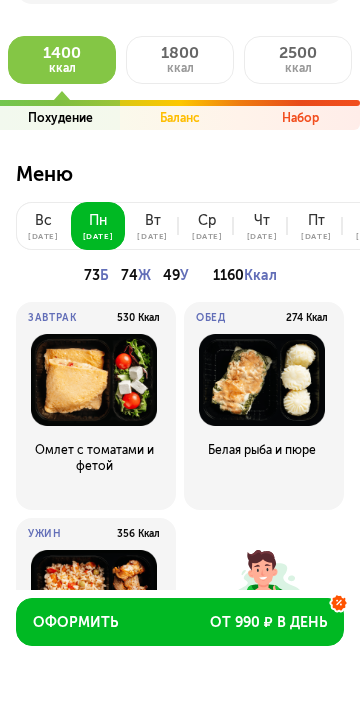 click on "вт 15 июл" 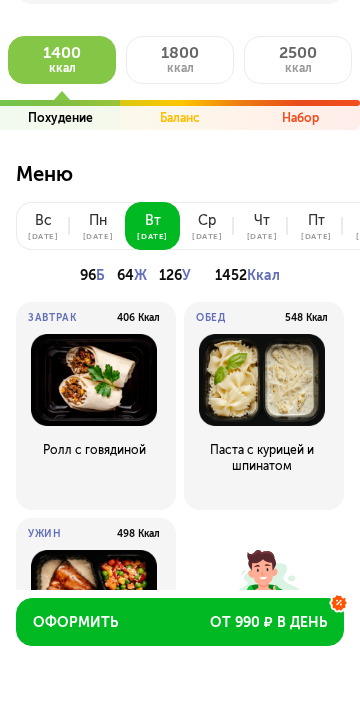 click on "ср" 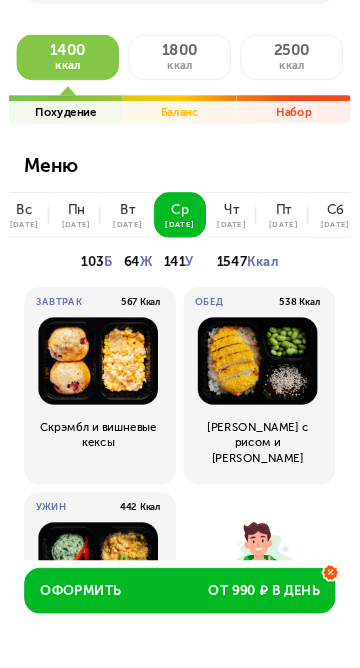 scroll, scrollTop: 0, scrollLeft: 0, axis: both 